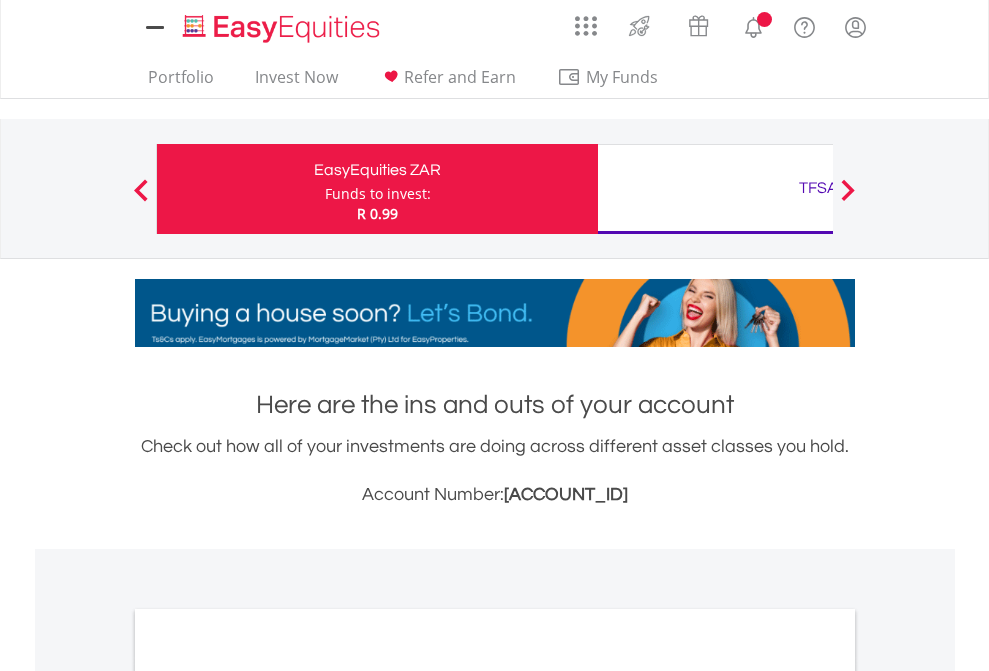 scroll, scrollTop: 0, scrollLeft: 0, axis: both 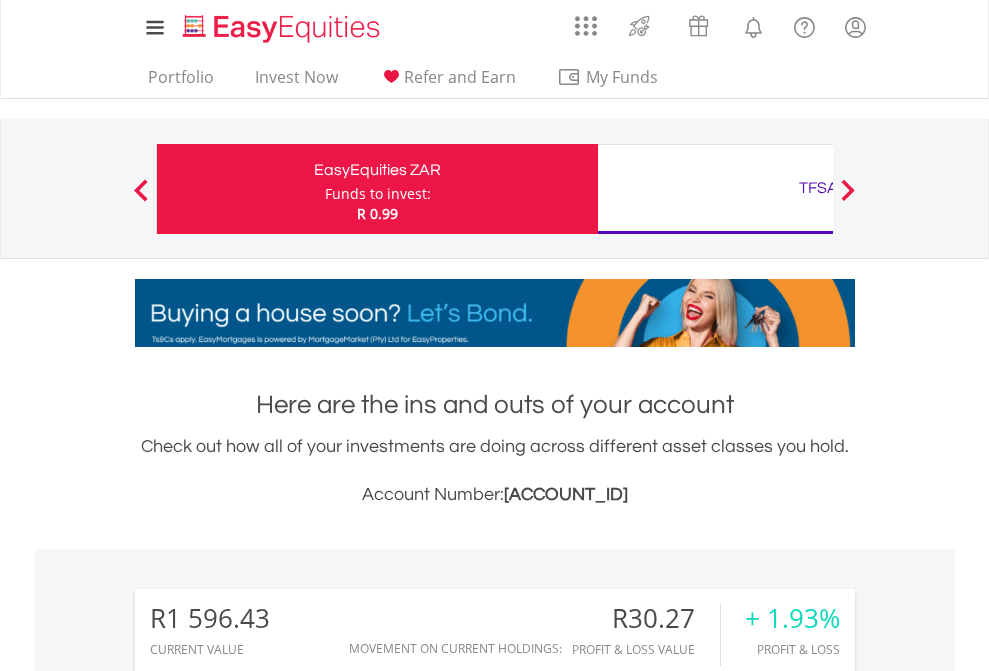 click on "Funds to invest:" at bounding box center (378, 194) 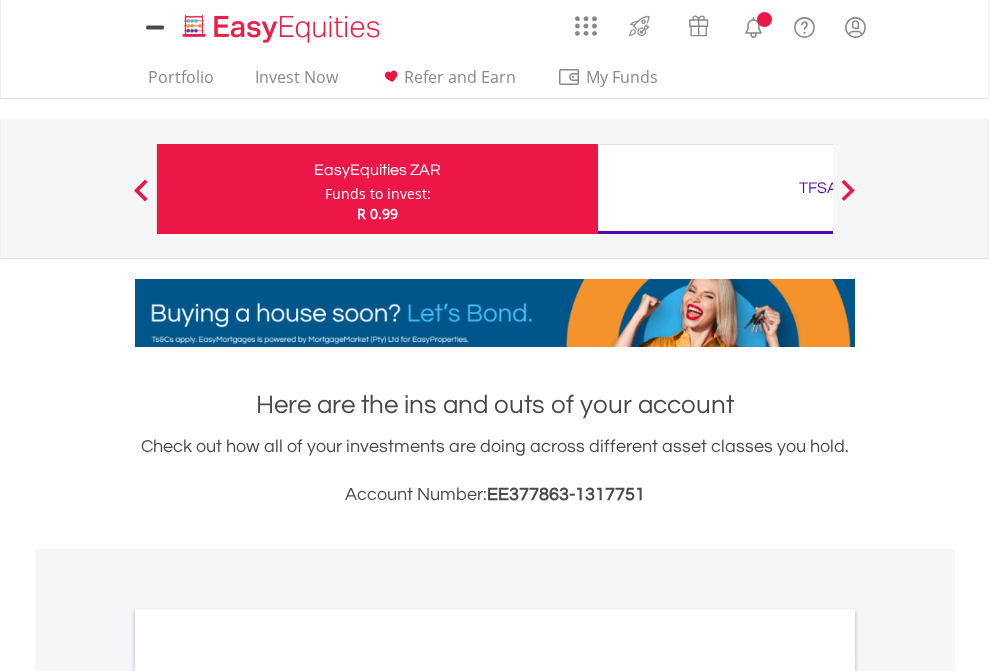 scroll, scrollTop: 0, scrollLeft: 0, axis: both 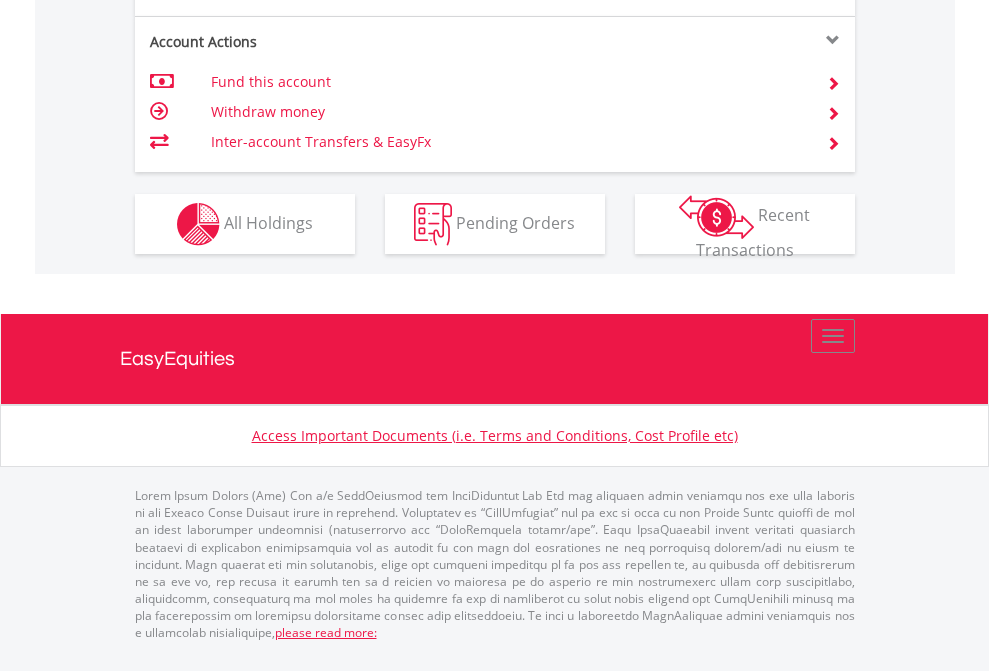 click on "Investment types" at bounding box center [706, -337] 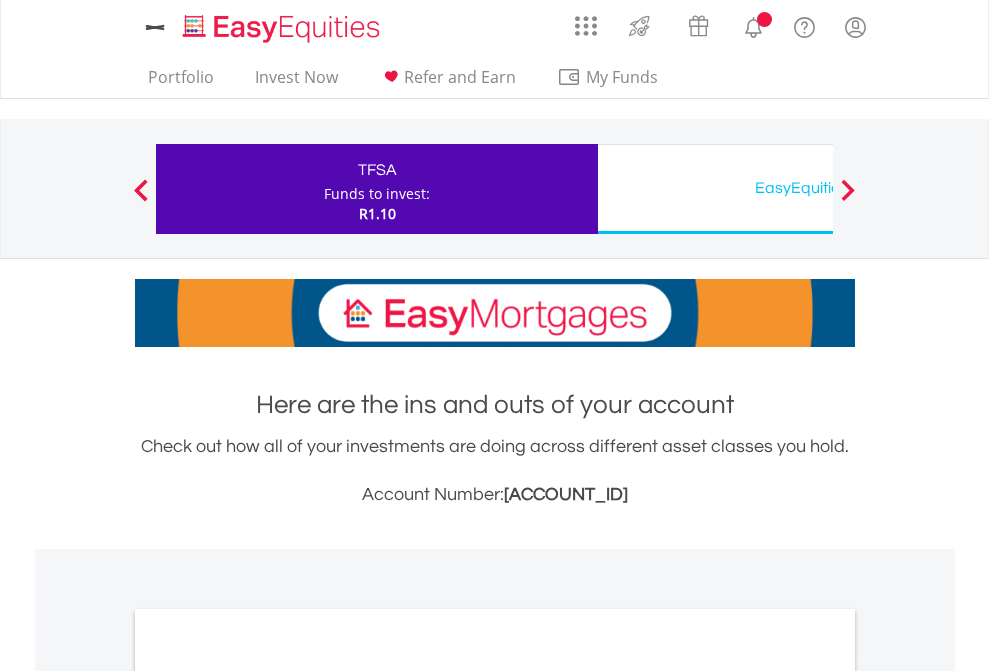 scroll, scrollTop: 0, scrollLeft: 0, axis: both 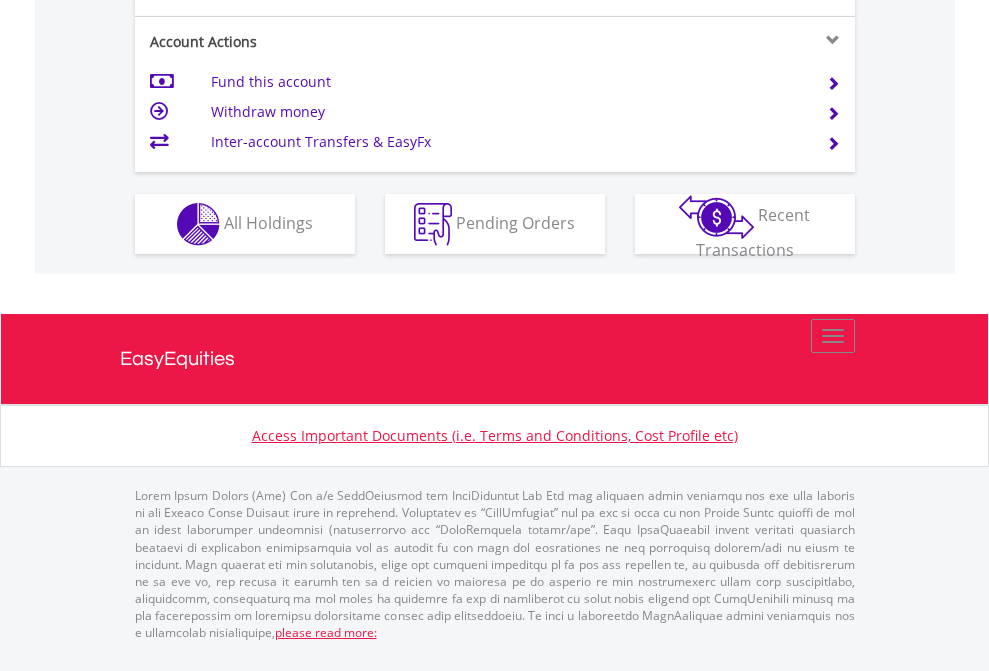 click on "Investment types" at bounding box center (706, -337) 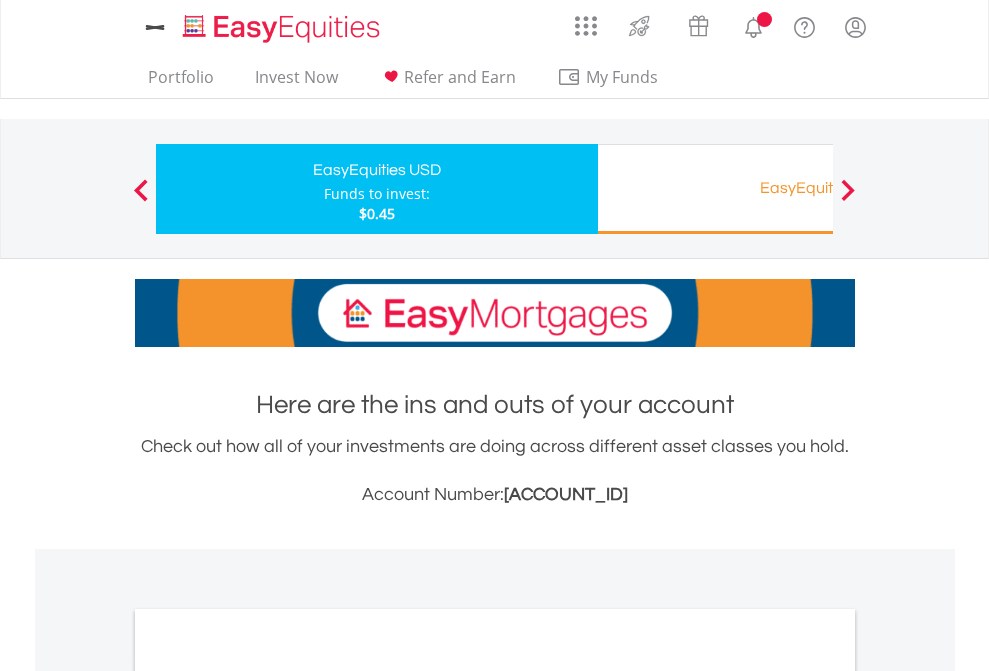 scroll, scrollTop: 0, scrollLeft: 0, axis: both 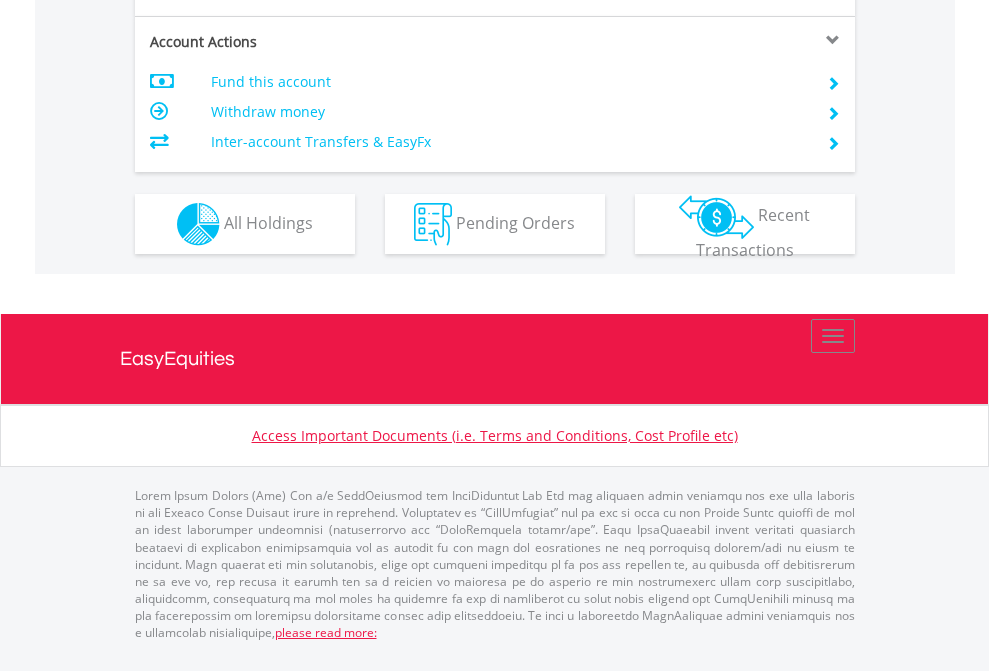 click on "Investment types" at bounding box center (706, -337) 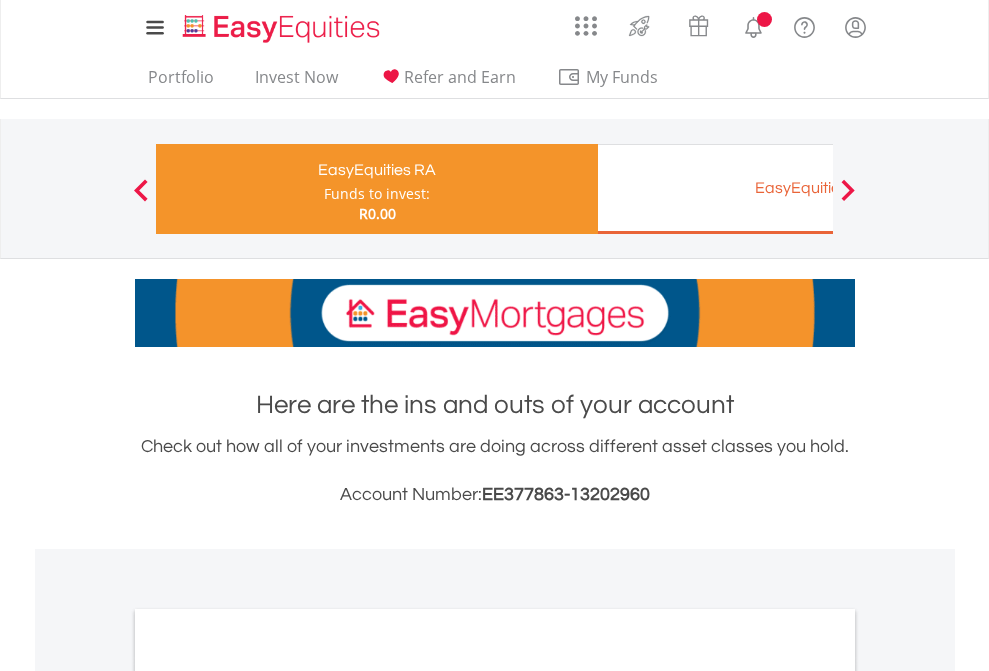 scroll, scrollTop: 0, scrollLeft: 0, axis: both 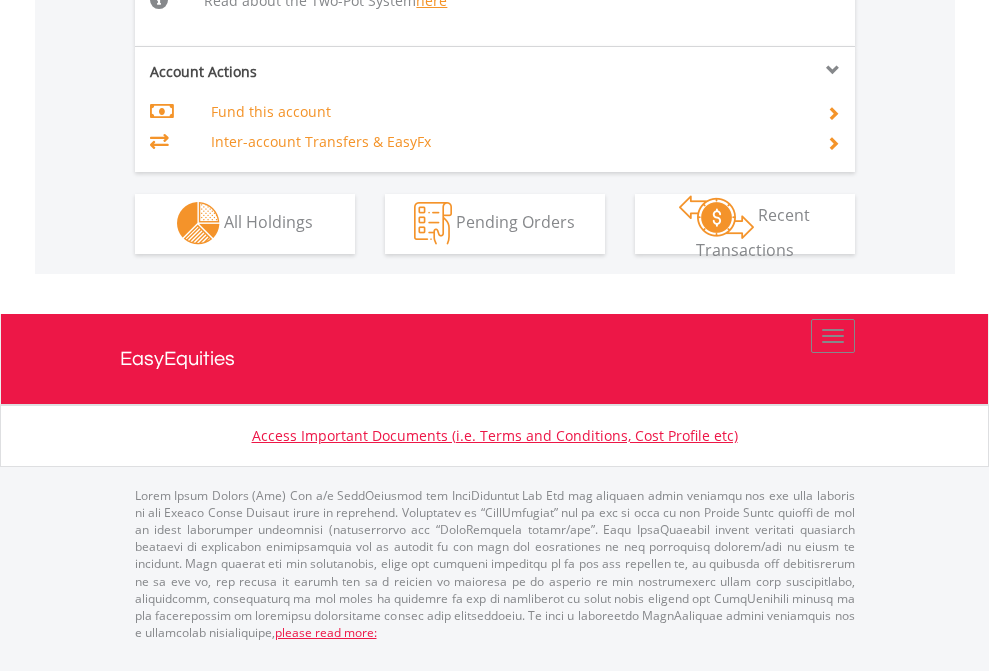 click on "Investment types" at bounding box center (706, -534) 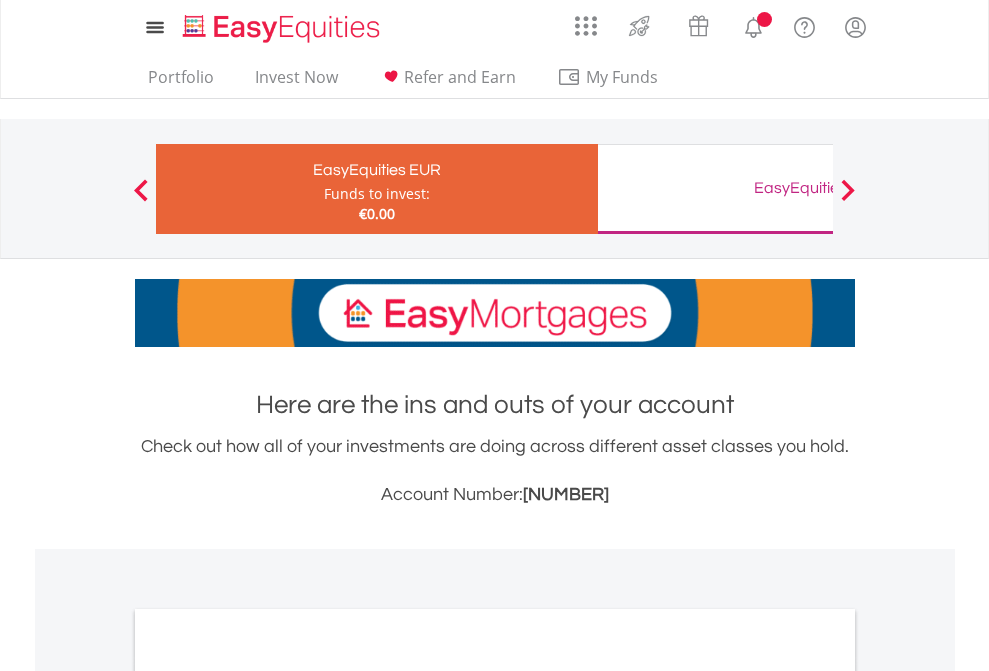 scroll, scrollTop: 0, scrollLeft: 0, axis: both 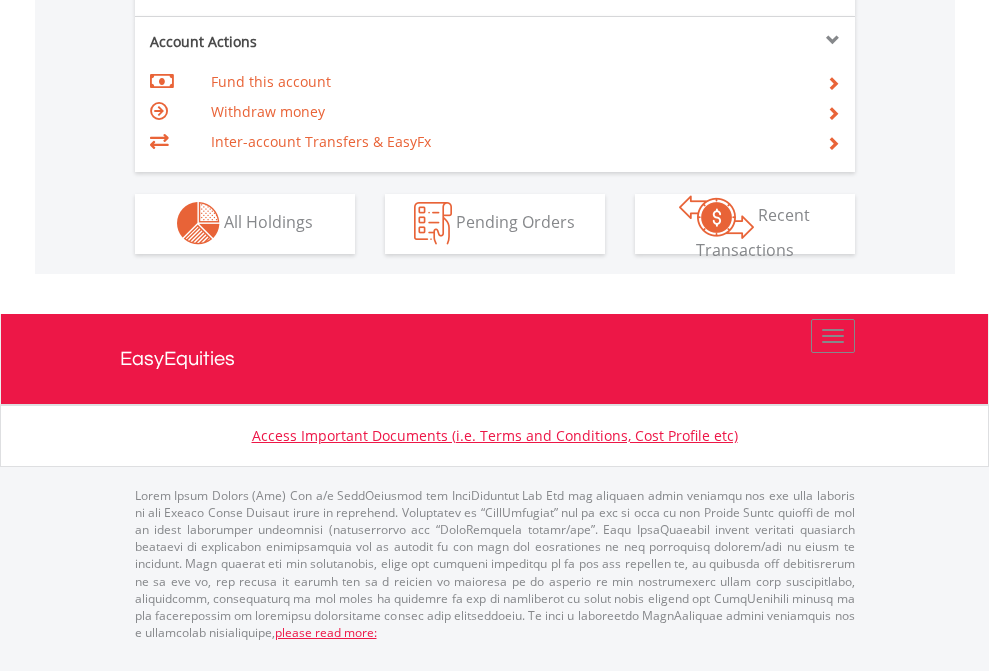 click on "Investment types" at bounding box center [706, -353] 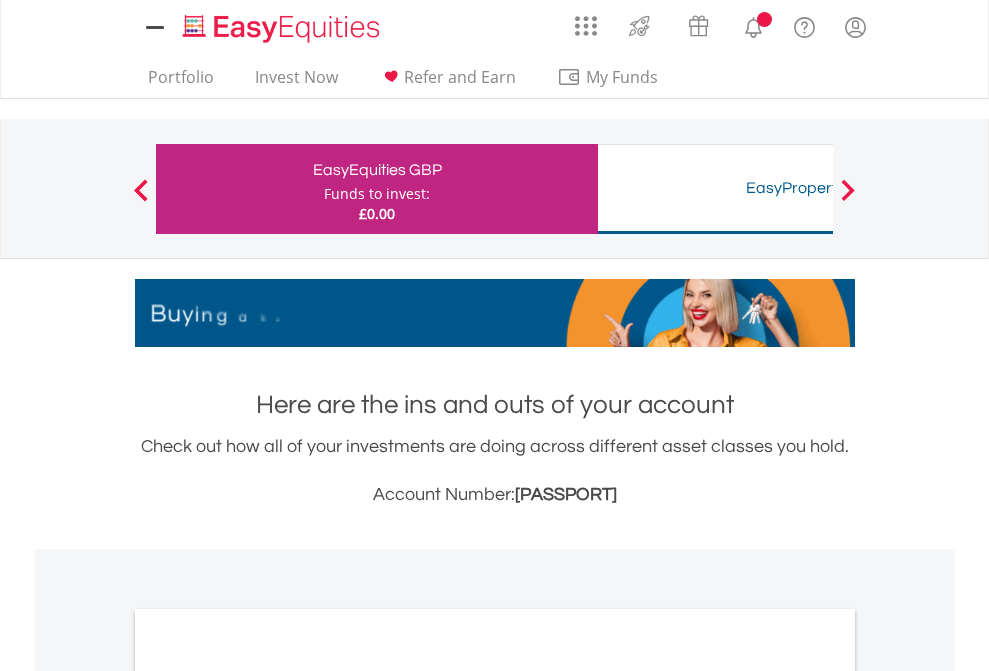 scroll, scrollTop: 0, scrollLeft: 0, axis: both 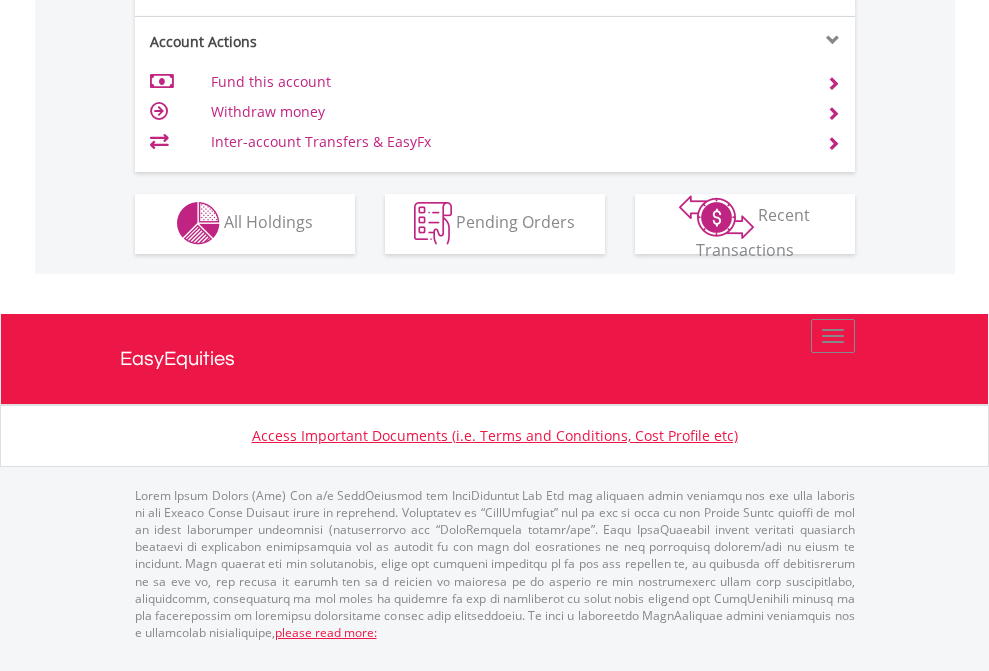 click on "Investment types" at bounding box center [706, -353] 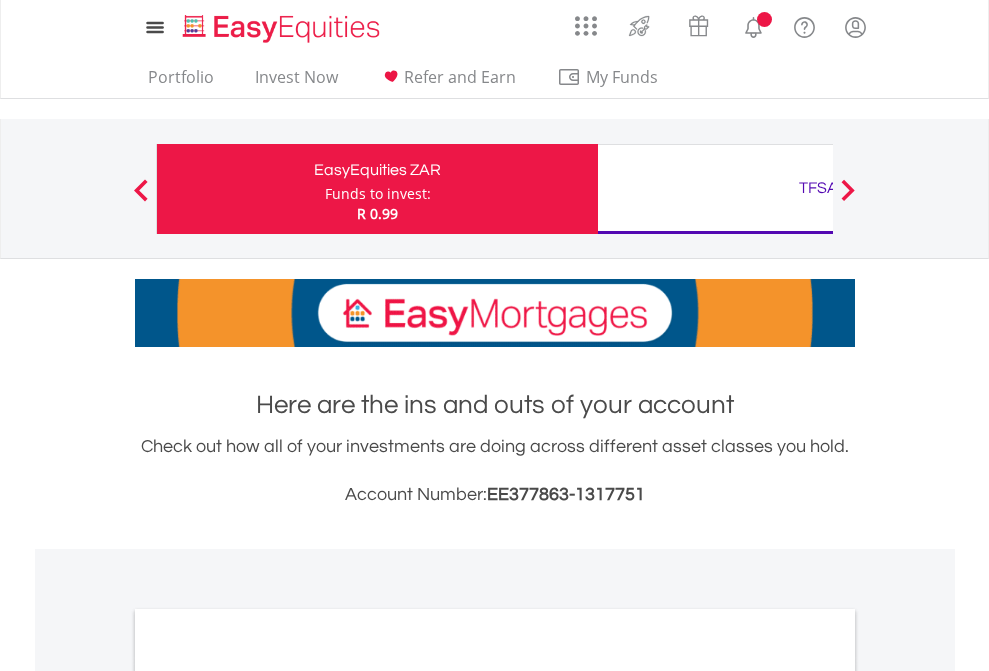 scroll, scrollTop: 1202, scrollLeft: 0, axis: vertical 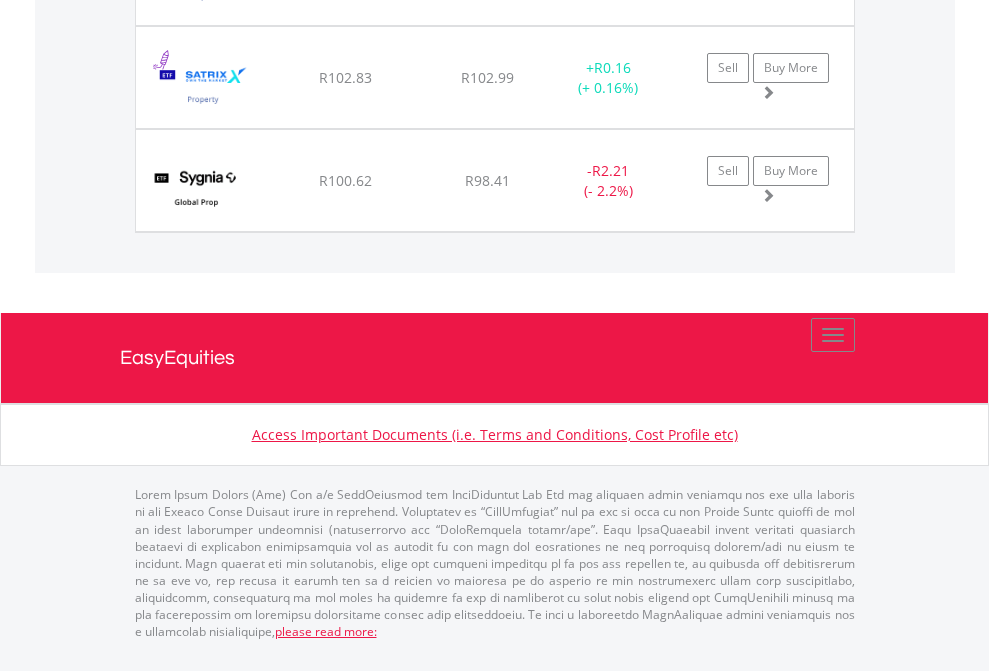 click on "TFSA" at bounding box center [818, -1751] 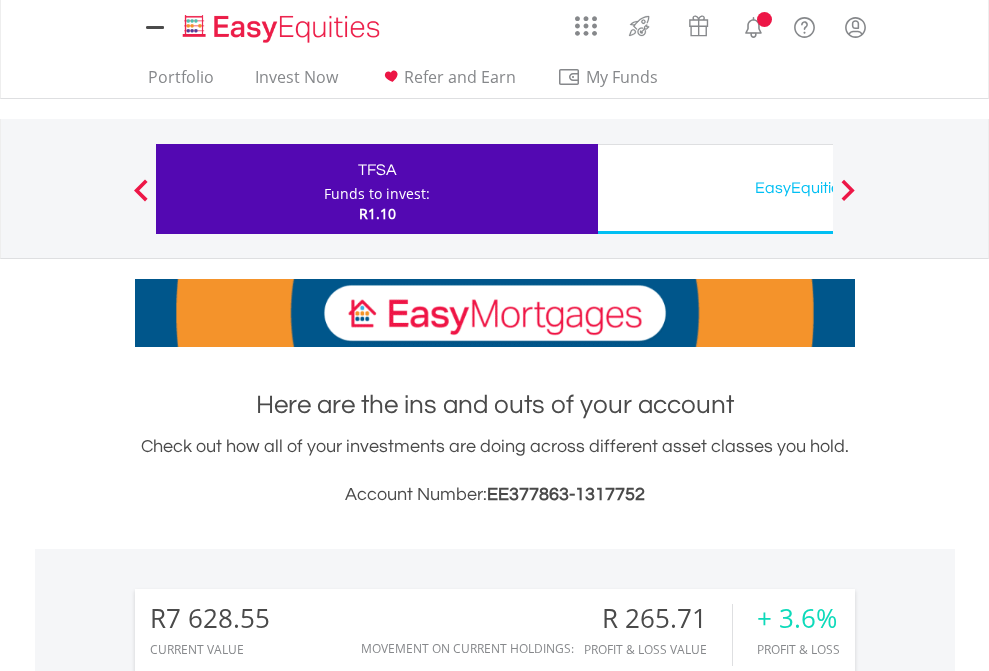 scroll, scrollTop: 0, scrollLeft: 0, axis: both 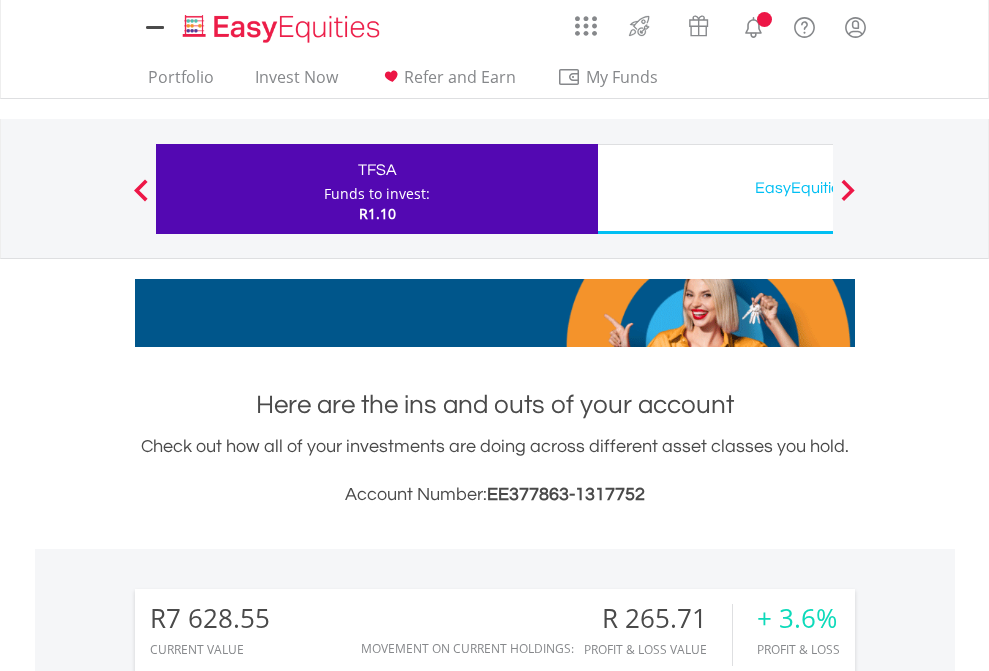 click on "All Holdings" at bounding box center [268, 1466] 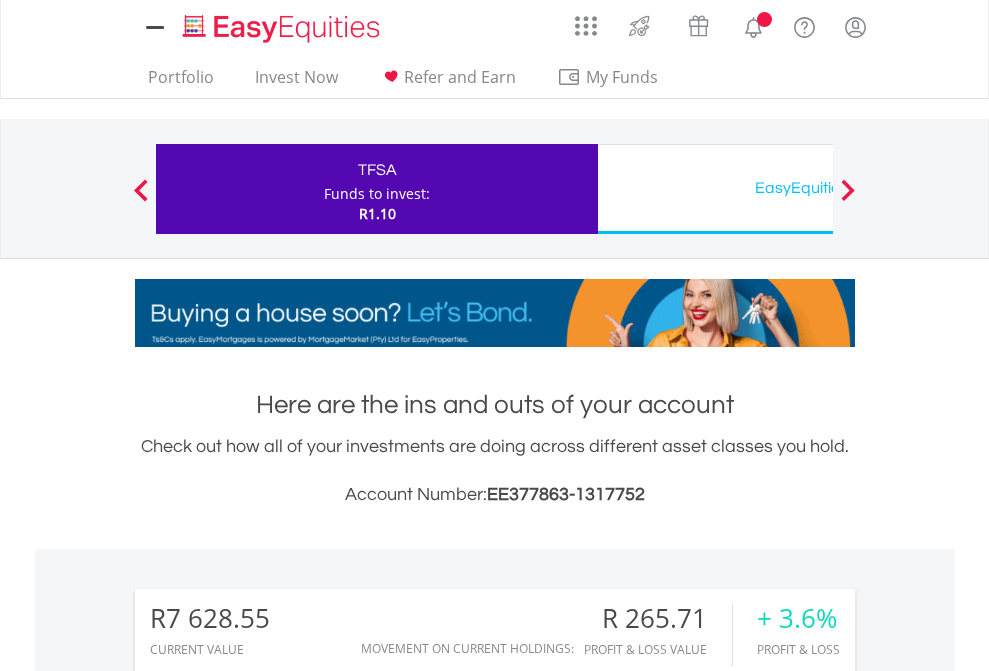scroll, scrollTop: 999808, scrollLeft: 999687, axis: both 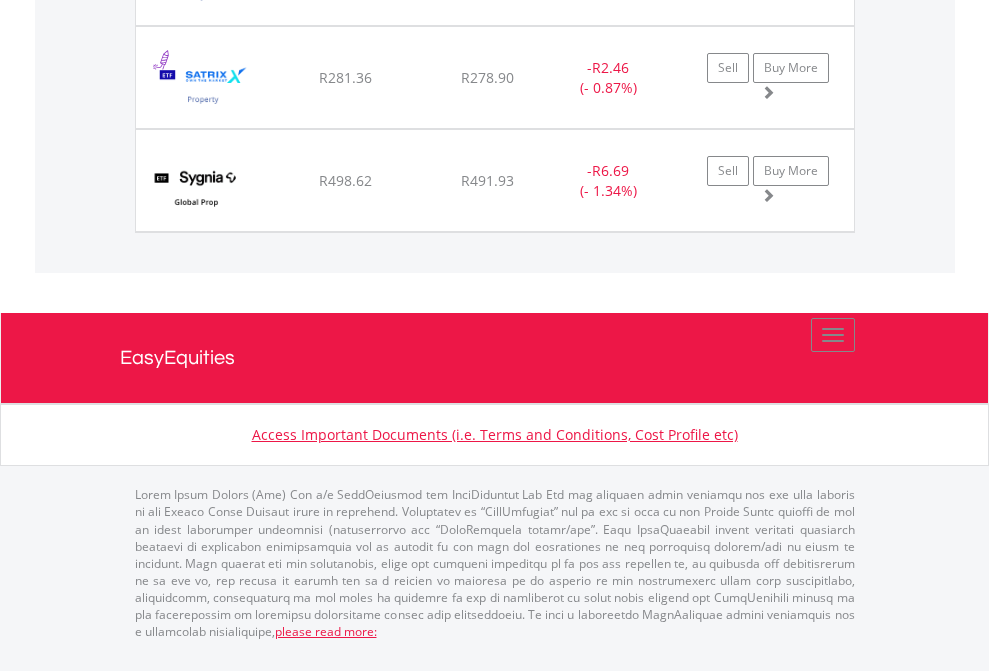 click on "EasyEquities USD" at bounding box center [818, -1751] 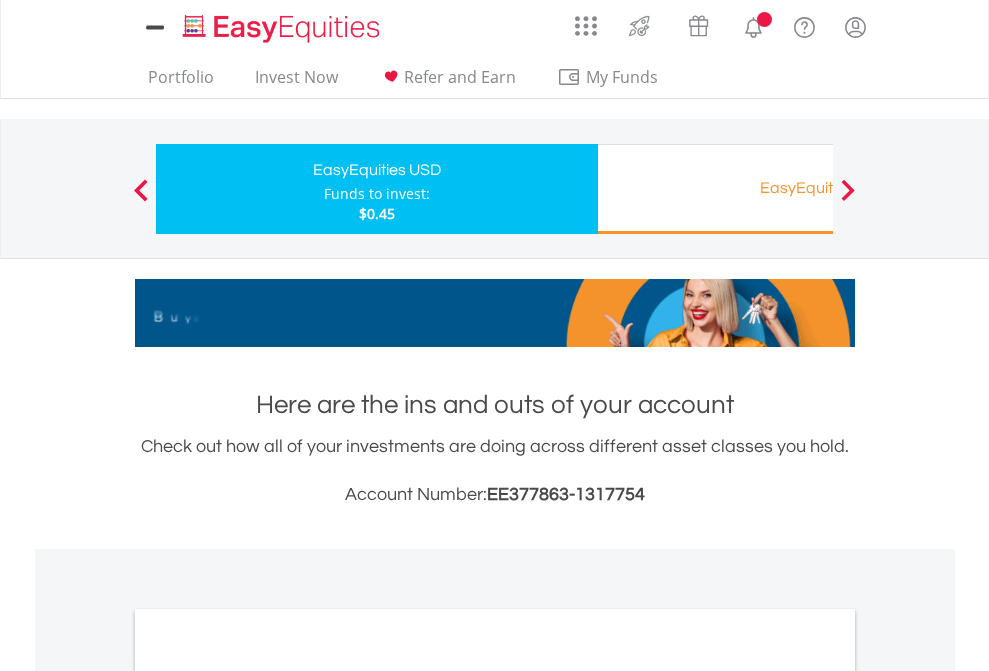 scroll, scrollTop: 1202, scrollLeft: 0, axis: vertical 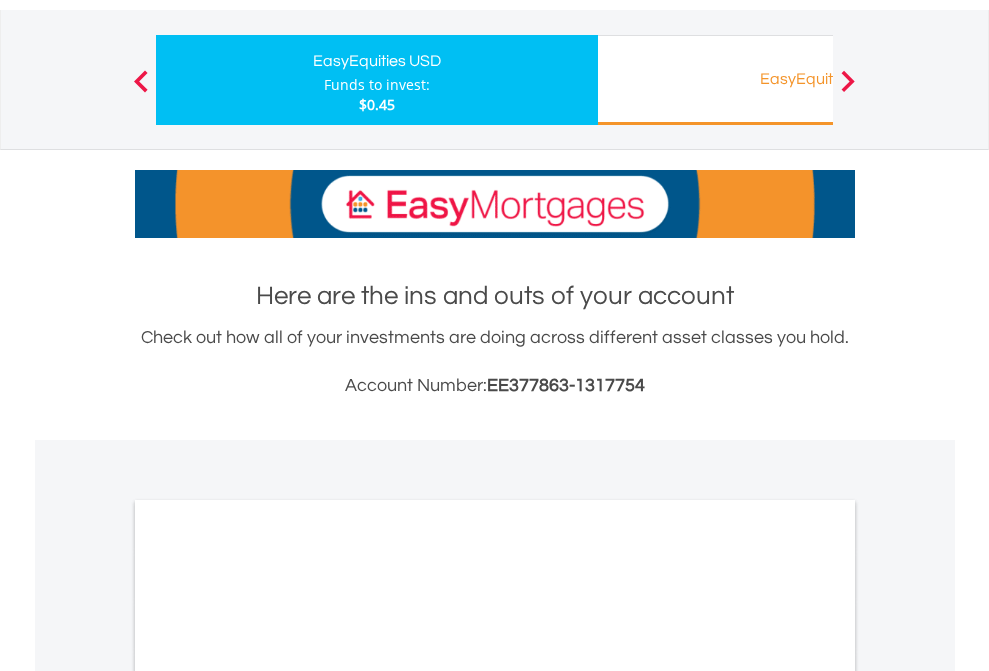 click on "All Holdings" at bounding box center (268, 987) 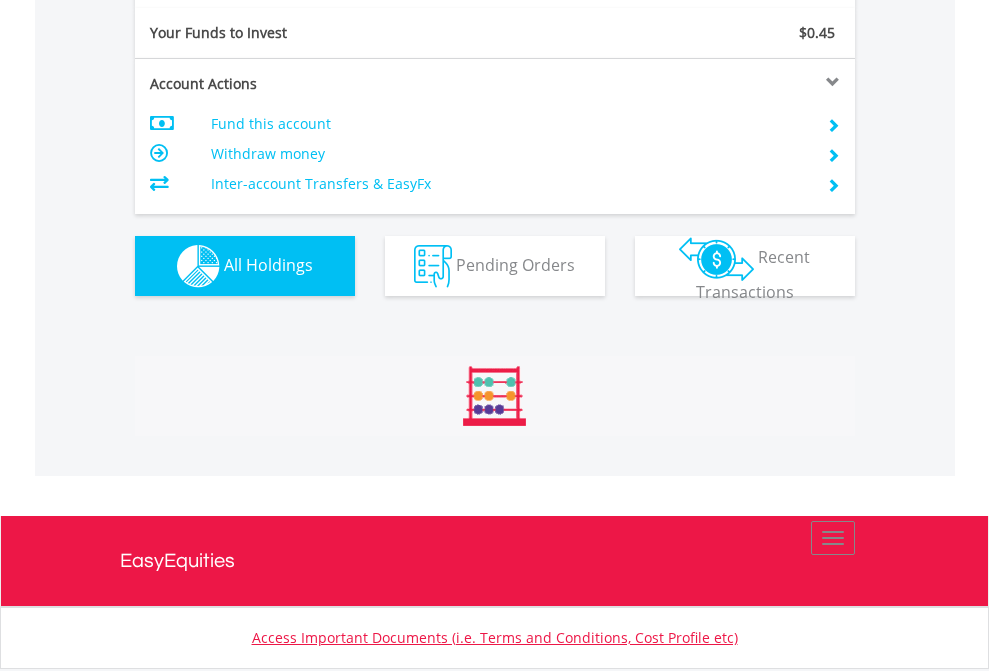 scroll, scrollTop: 999808, scrollLeft: 999687, axis: both 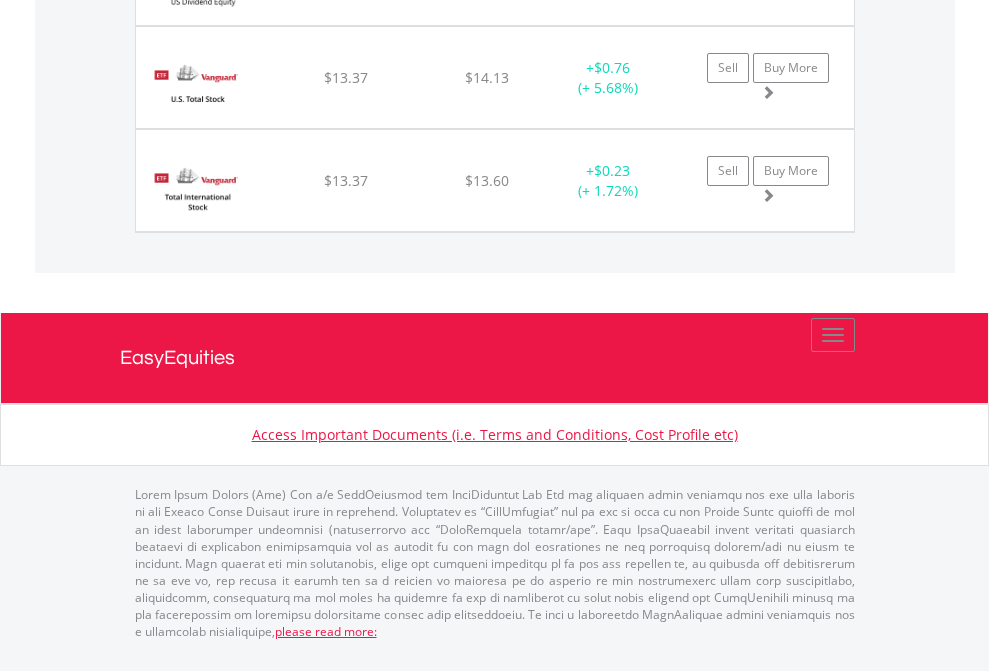 click on "EasyEquities RA" at bounding box center (818, -1545) 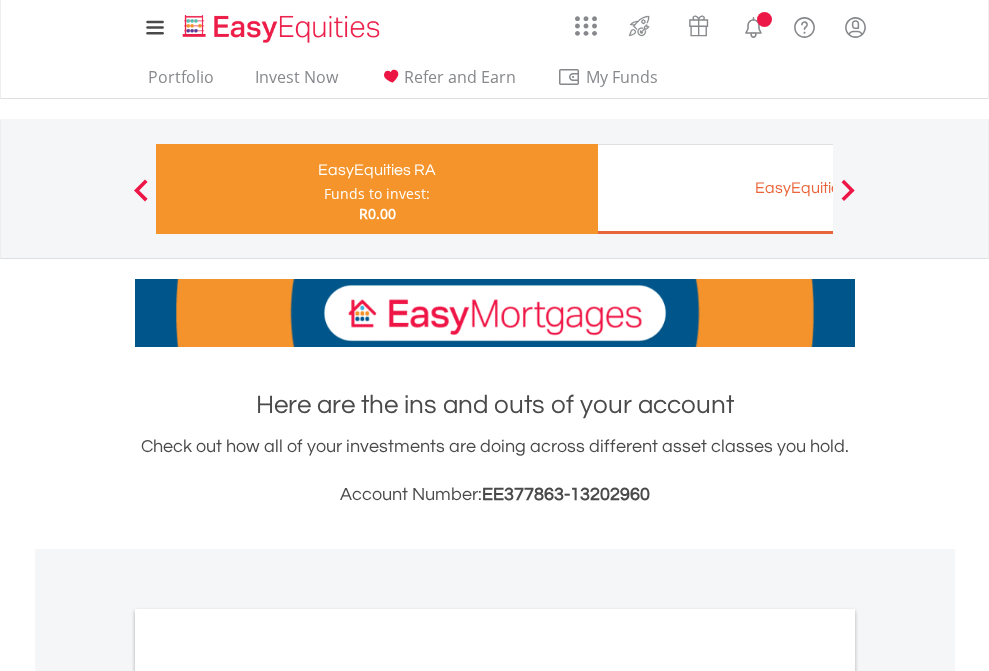 scroll, scrollTop: 1202, scrollLeft: 0, axis: vertical 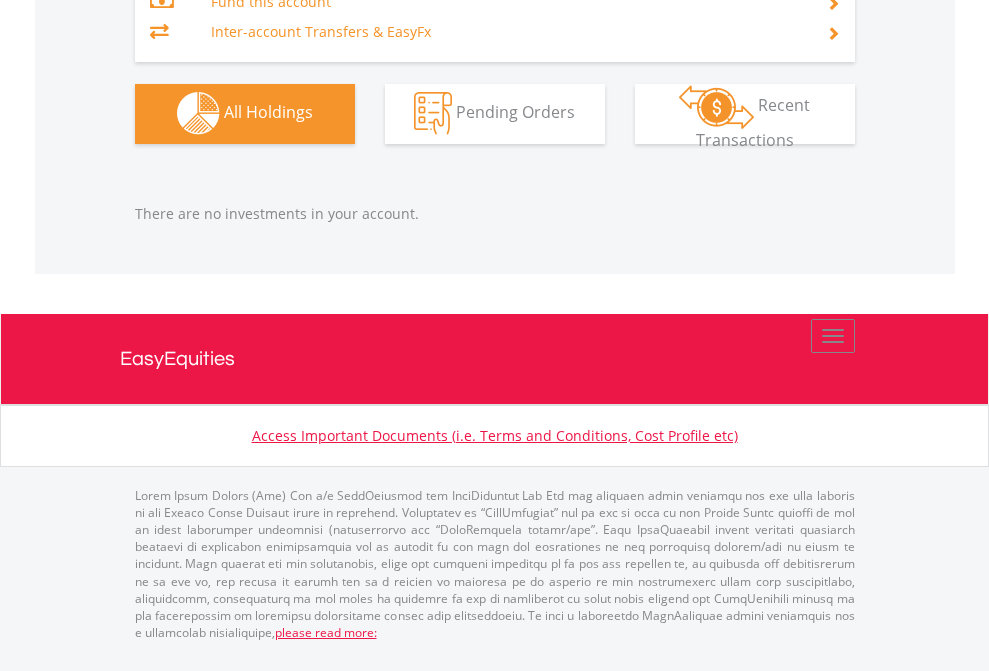 click on "EasyEquities EUR" at bounding box center [818, -1323] 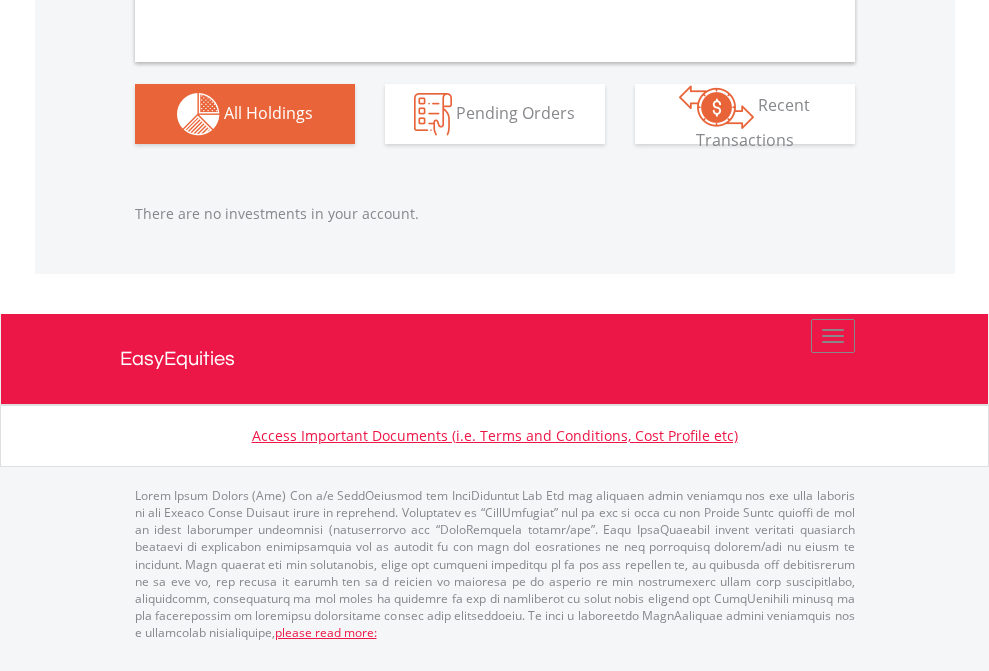 scroll, scrollTop: 1980, scrollLeft: 0, axis: vertical 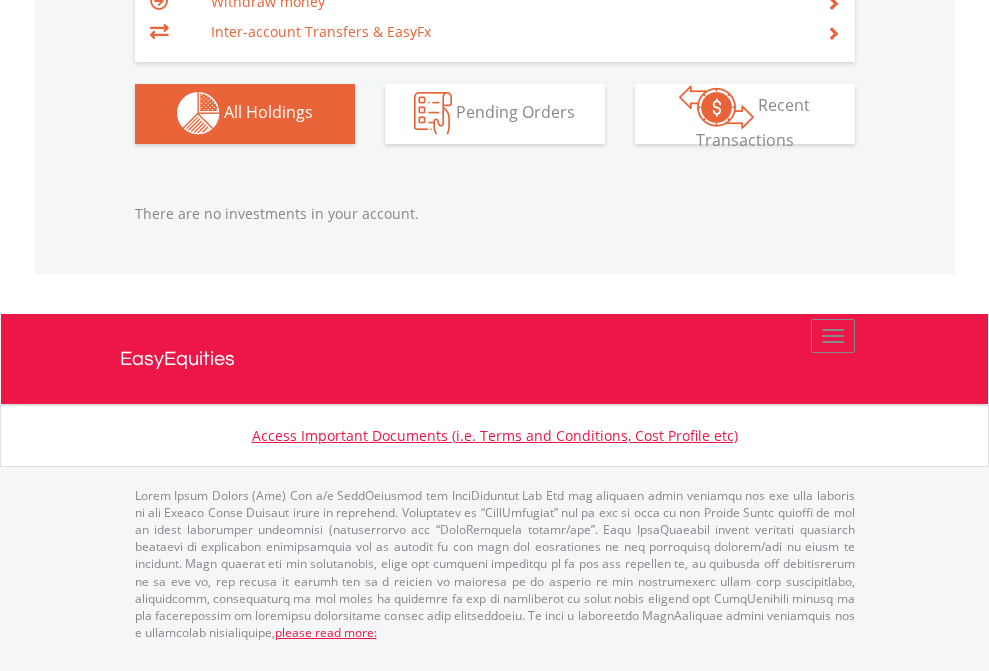 click on "EasyEquities GBP" at bounding box center (818, -1142) 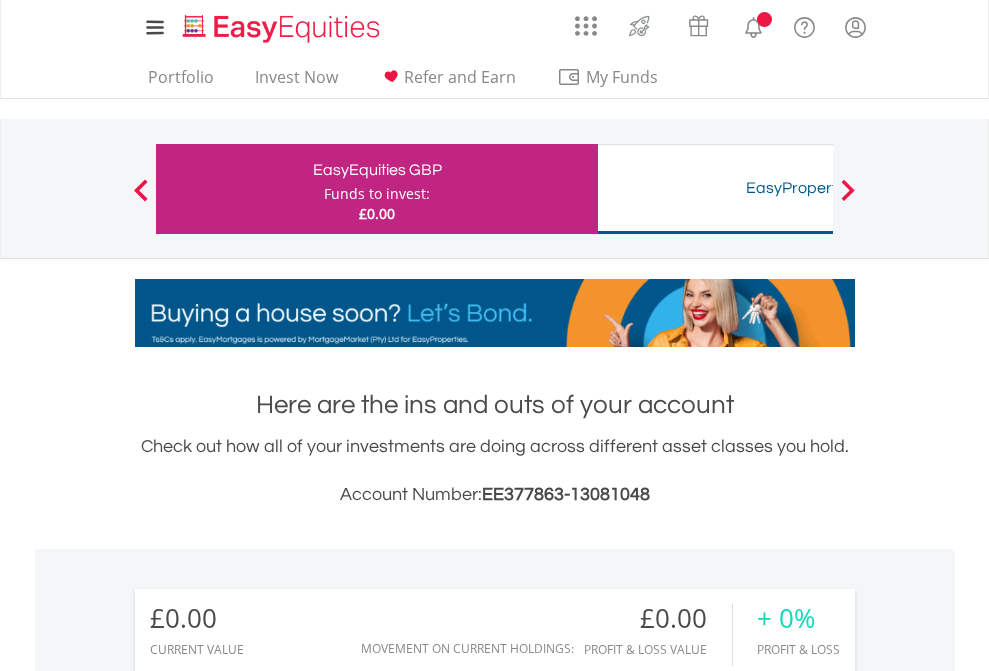 scroll, scrollTop: 1486, scrollLeft: 0, axis: vertical 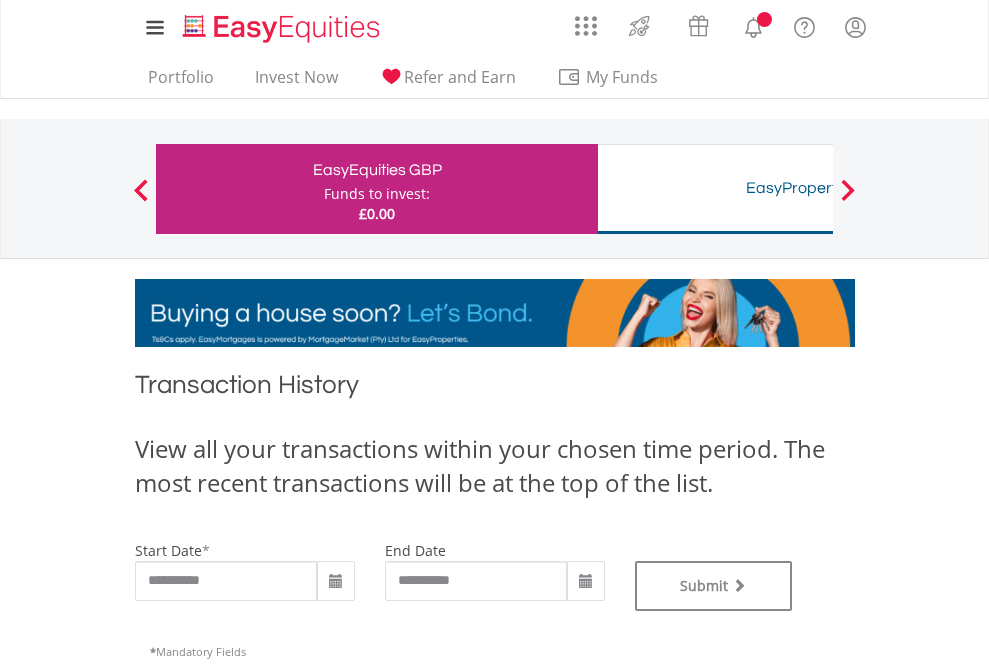 type on "**********" 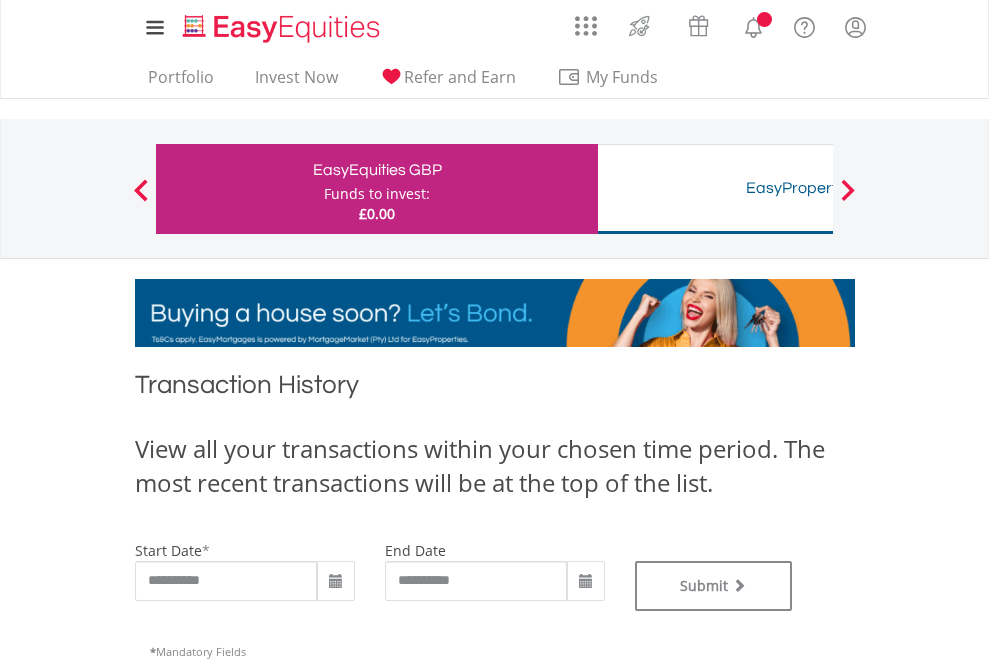 type on "**********" 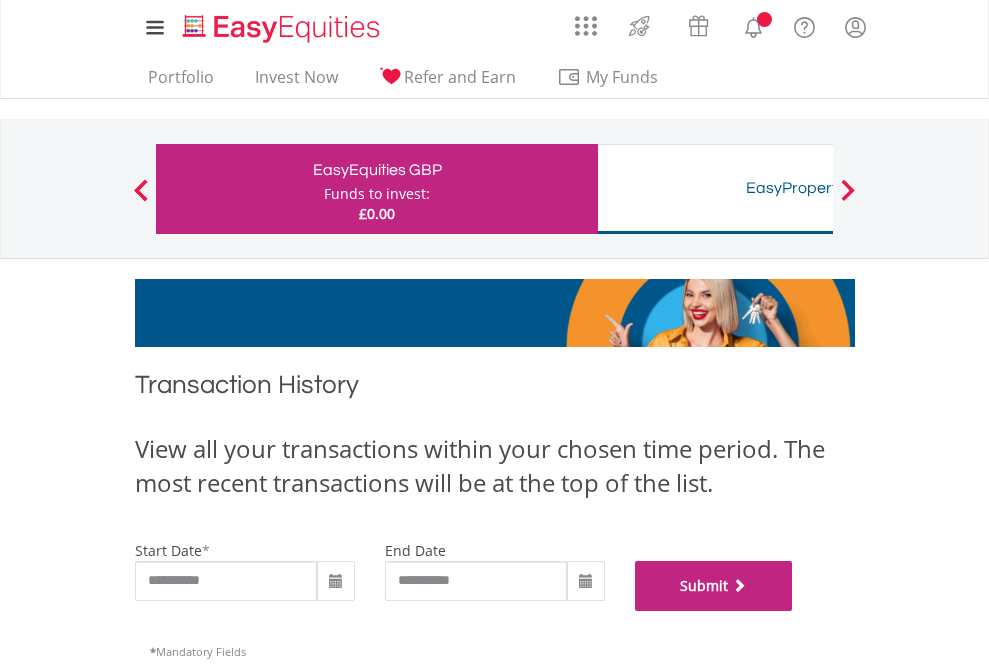 click on "Submit" at bounding box center (714, 586) 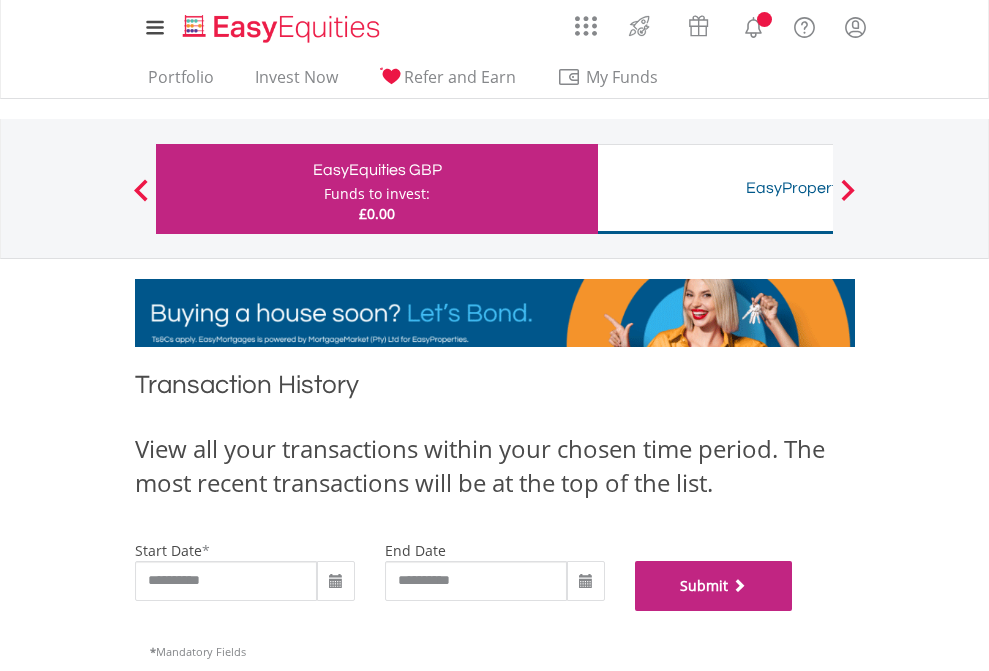 scroll, scrollTop: 811, scrollLeft: 0, axis: vertical 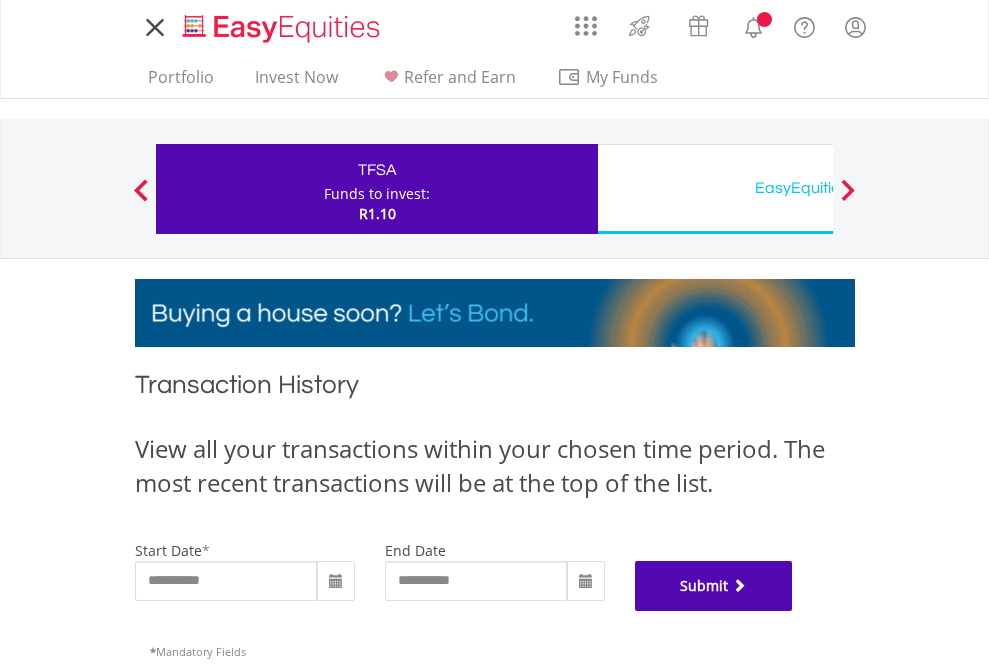 click on "Submit" at bounding box center (714, 586) 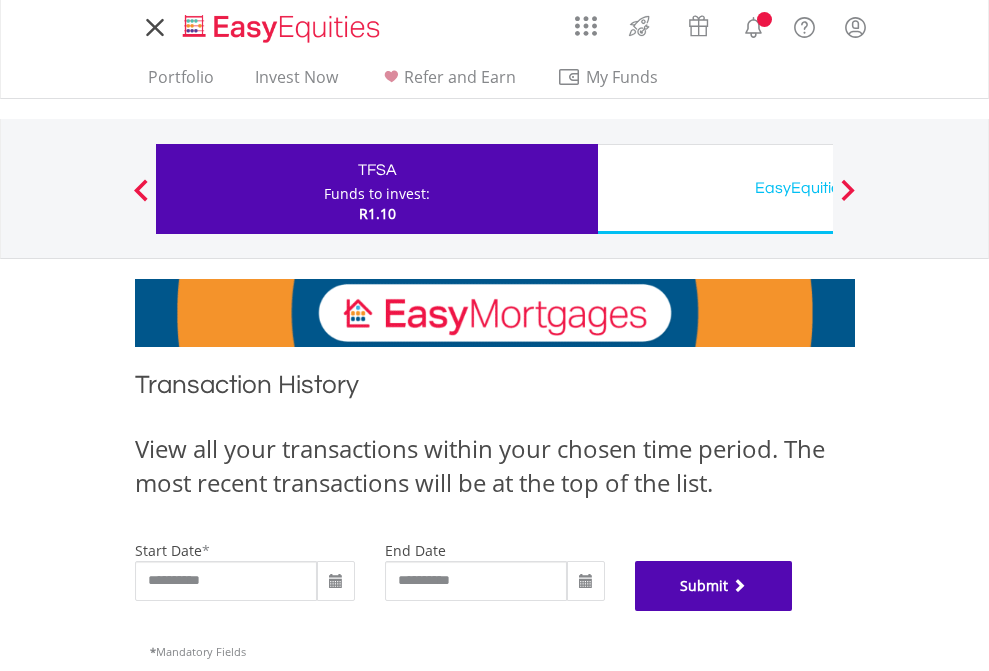 scroll, scrollTop: 811, scrollLeft: 0, axis: vertical 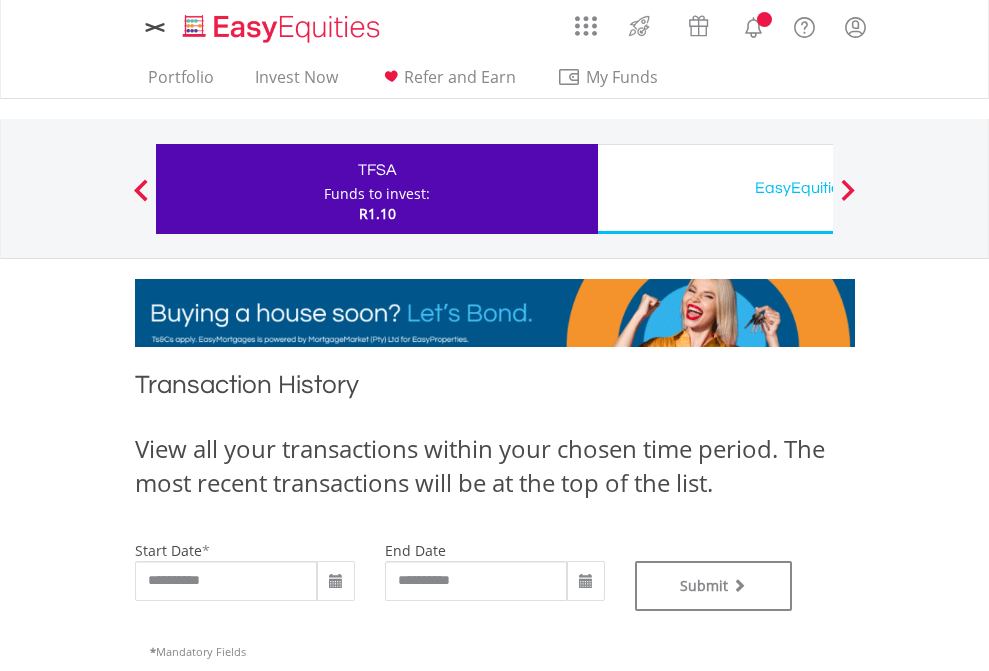 click on "EasyEquities USD" at bounding box center [818, 188] 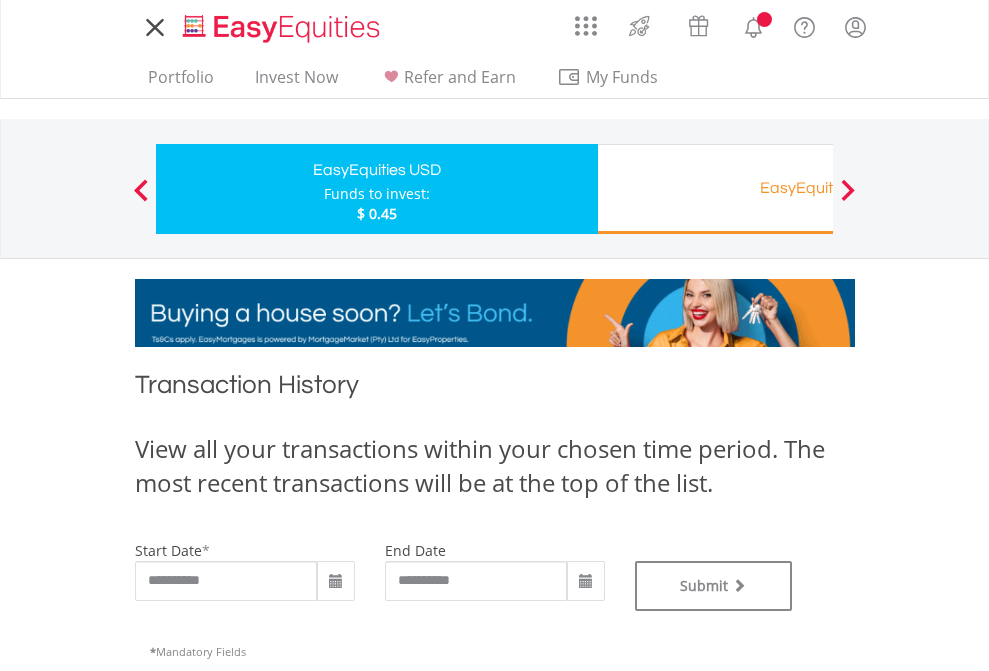 scroll, scrollTop: 0, scrollLeft: 0, axis: both 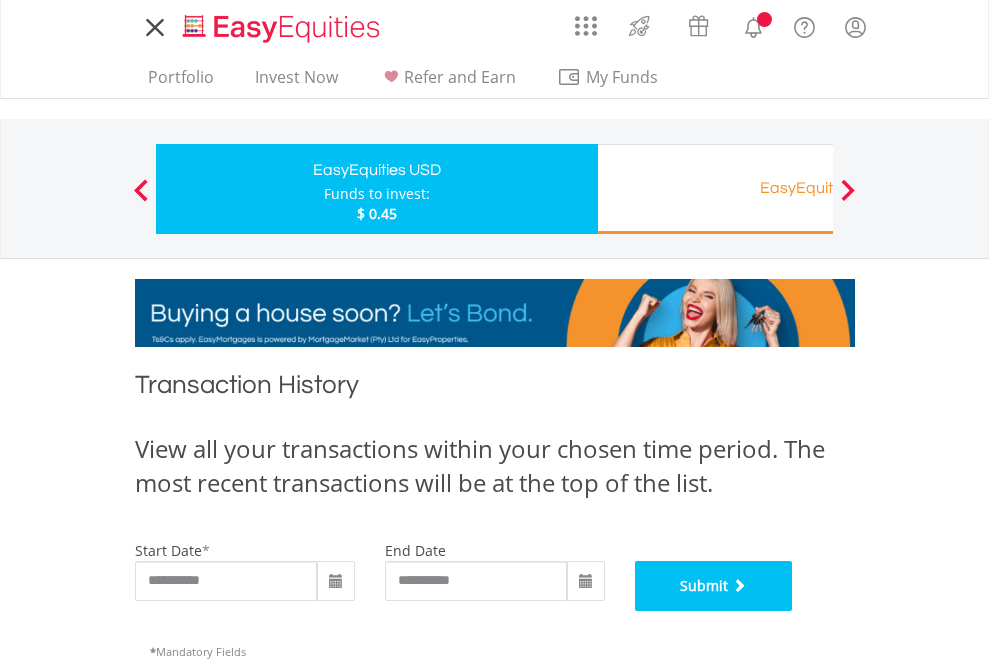 click on "Submit" at bounding box center [714, 586] 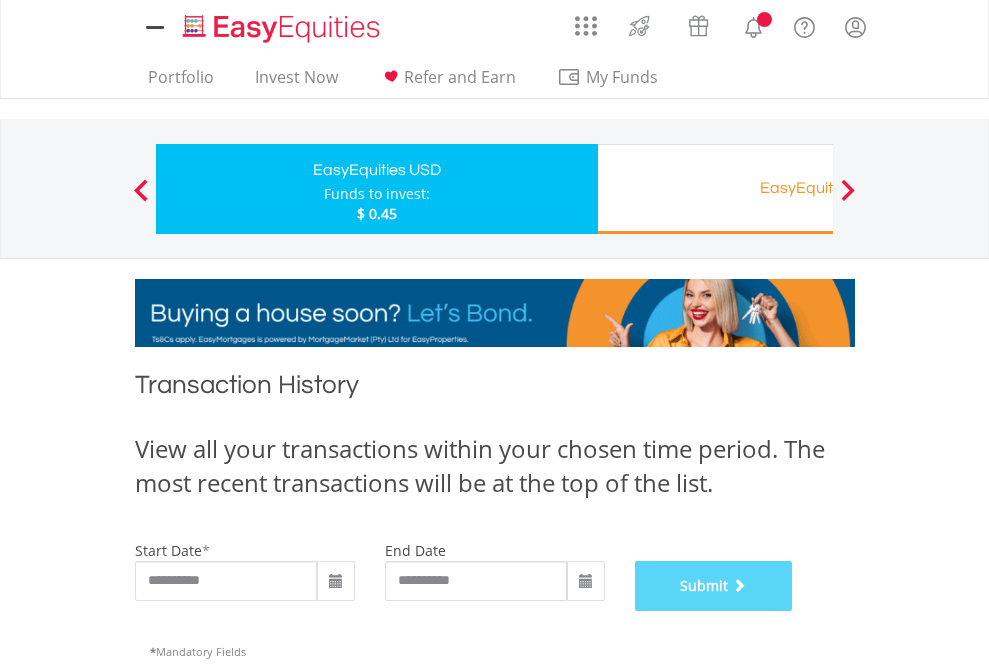 scroll, scrollTop: 811, scrollLeft: 0, axis: vertical 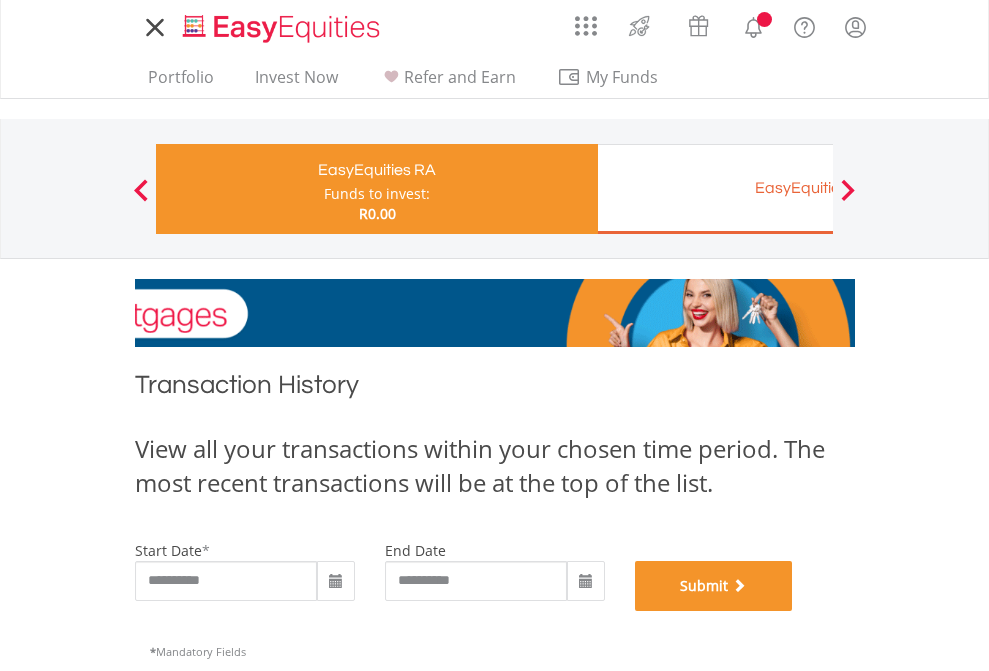 click on "Submit" at bounding box center [714, 586] 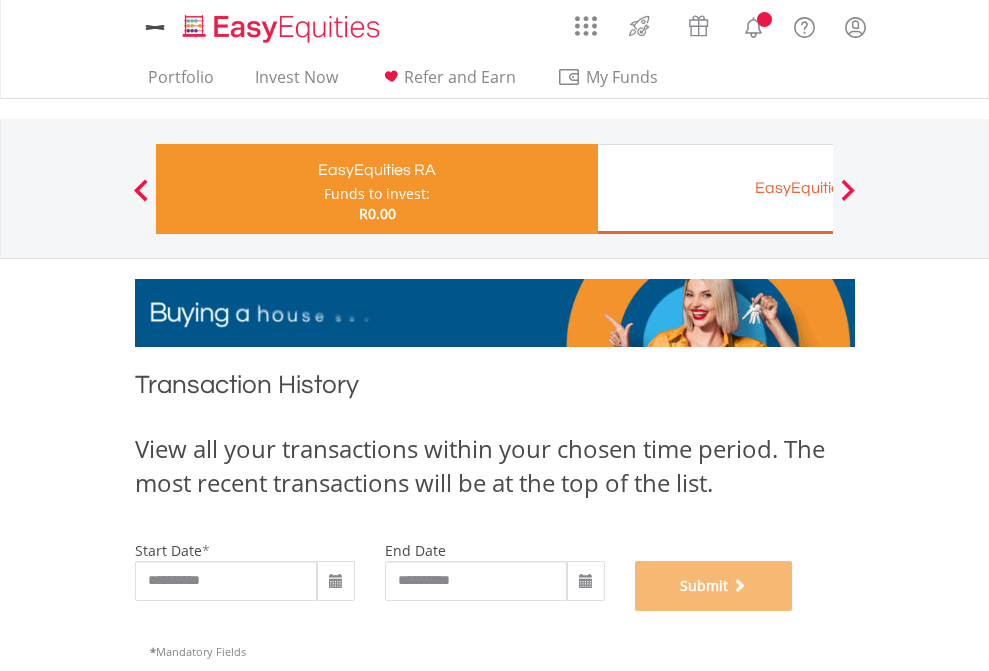 scroll, scrollTop: 811, scrollLeft: 0, axis: vertical 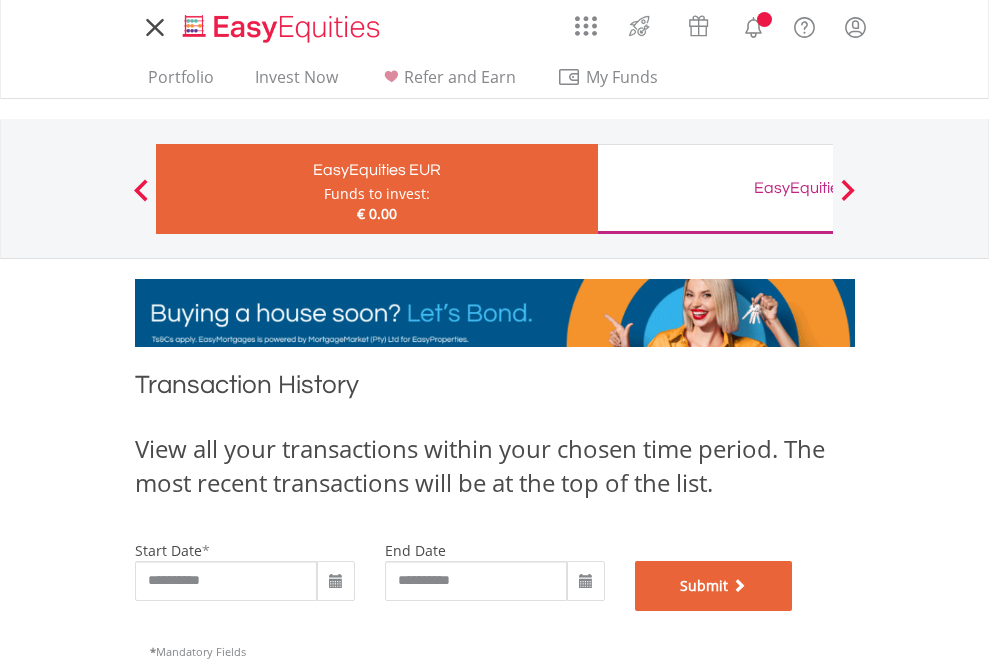 click on "Submit" at bounding box center (714, 586) 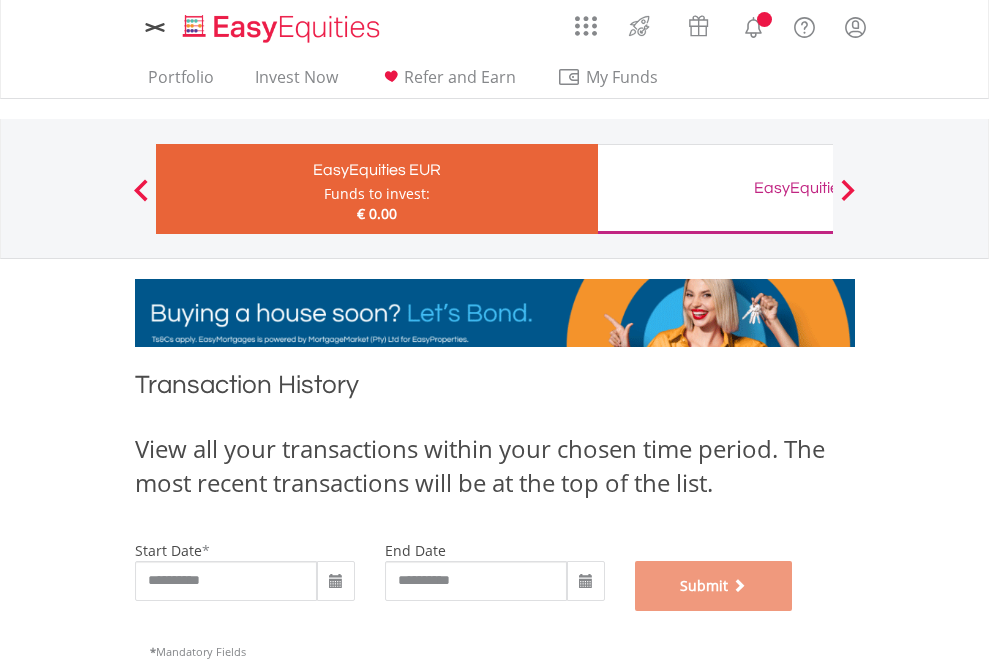 scroll, scrollTop: 811, scrollLeft: 0, axis: vertical 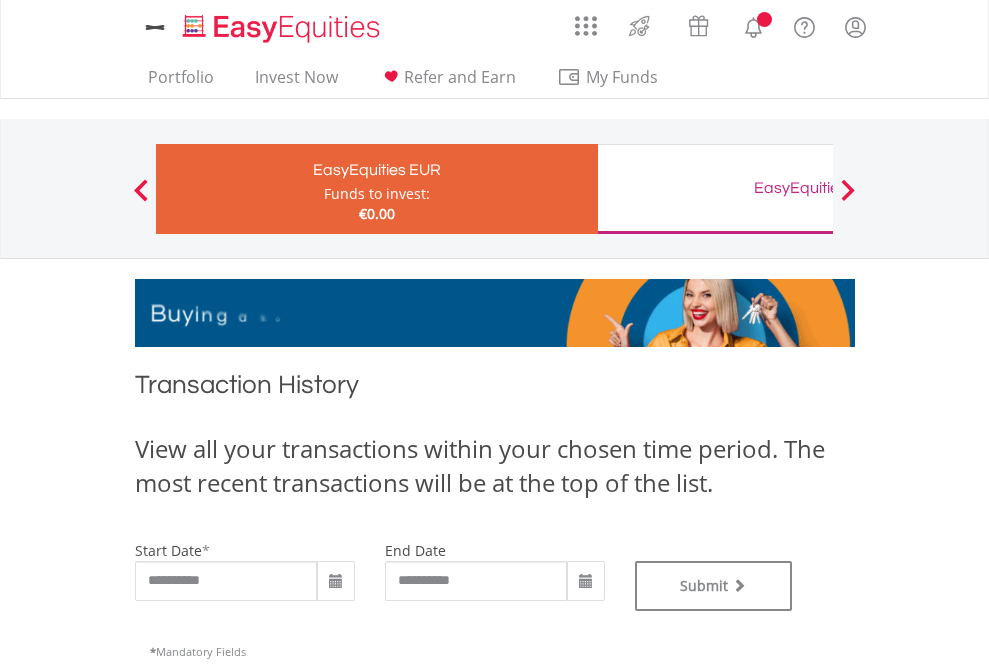click on "EasyEquities GBP" at bounding box center (818, 188) 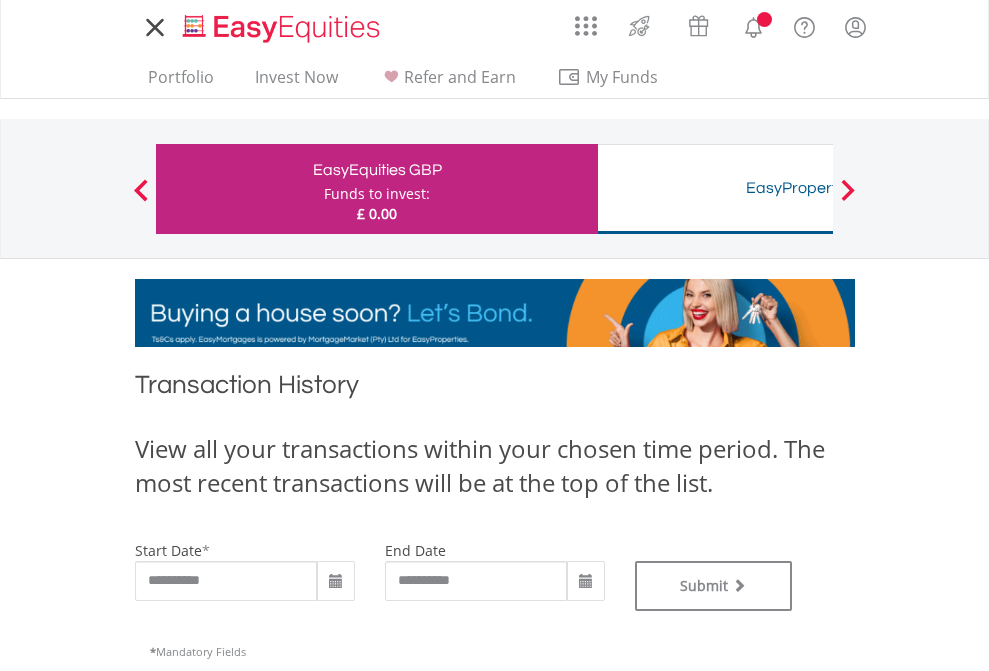 scroll, scrollTop: 0, scrollLeft: 0, axis: both 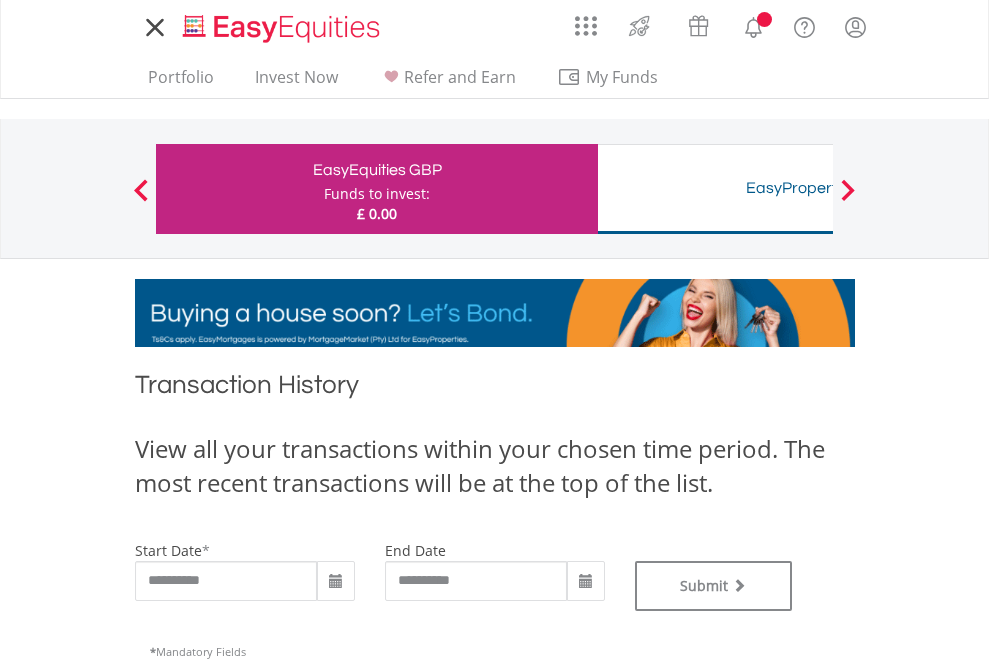 type on "**********" 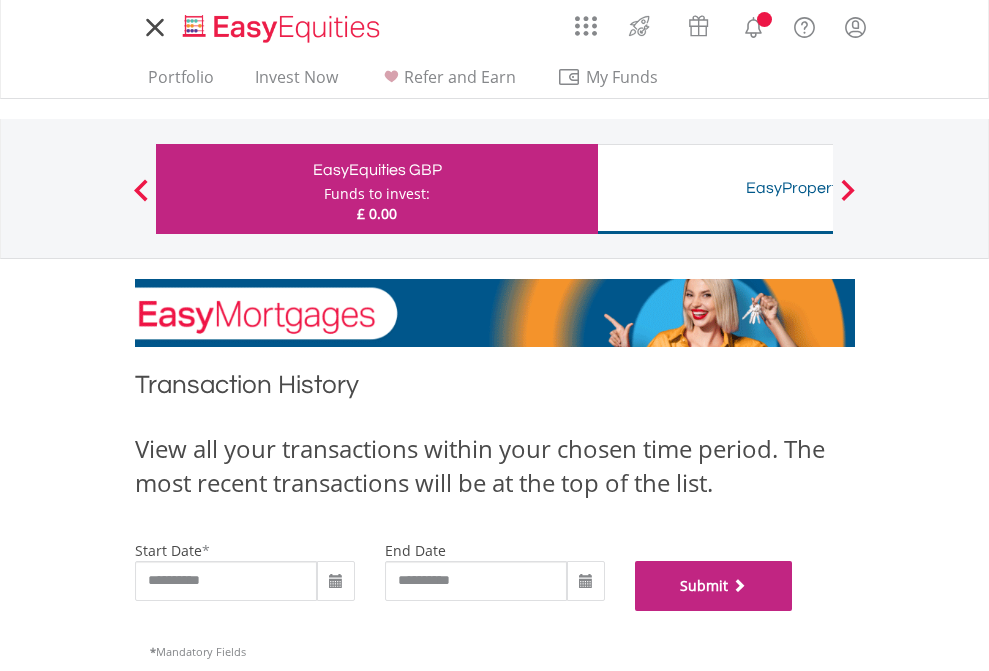 click on "Submit" at bounding box center [714, 586] 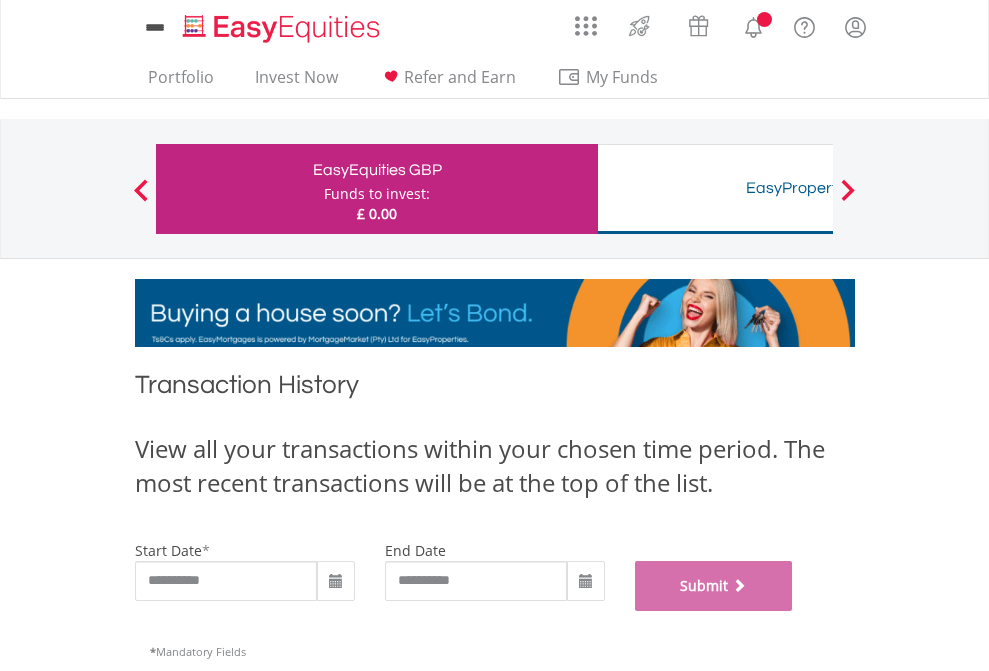 scroll, scrollTop: 811, scrollLeft: 0, axis: vertical 